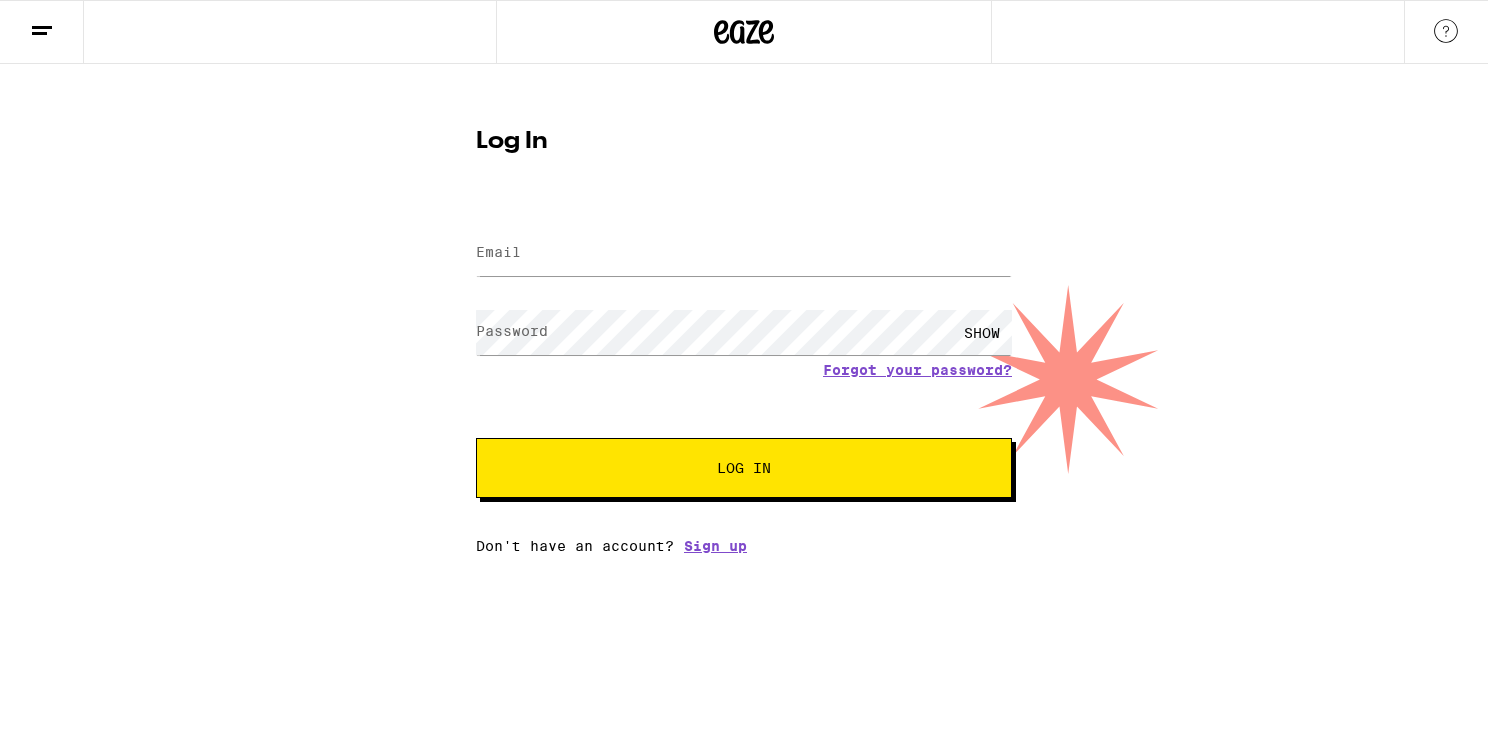 scroll, scrollTop: 0, scrollLeft: 0, axis: both 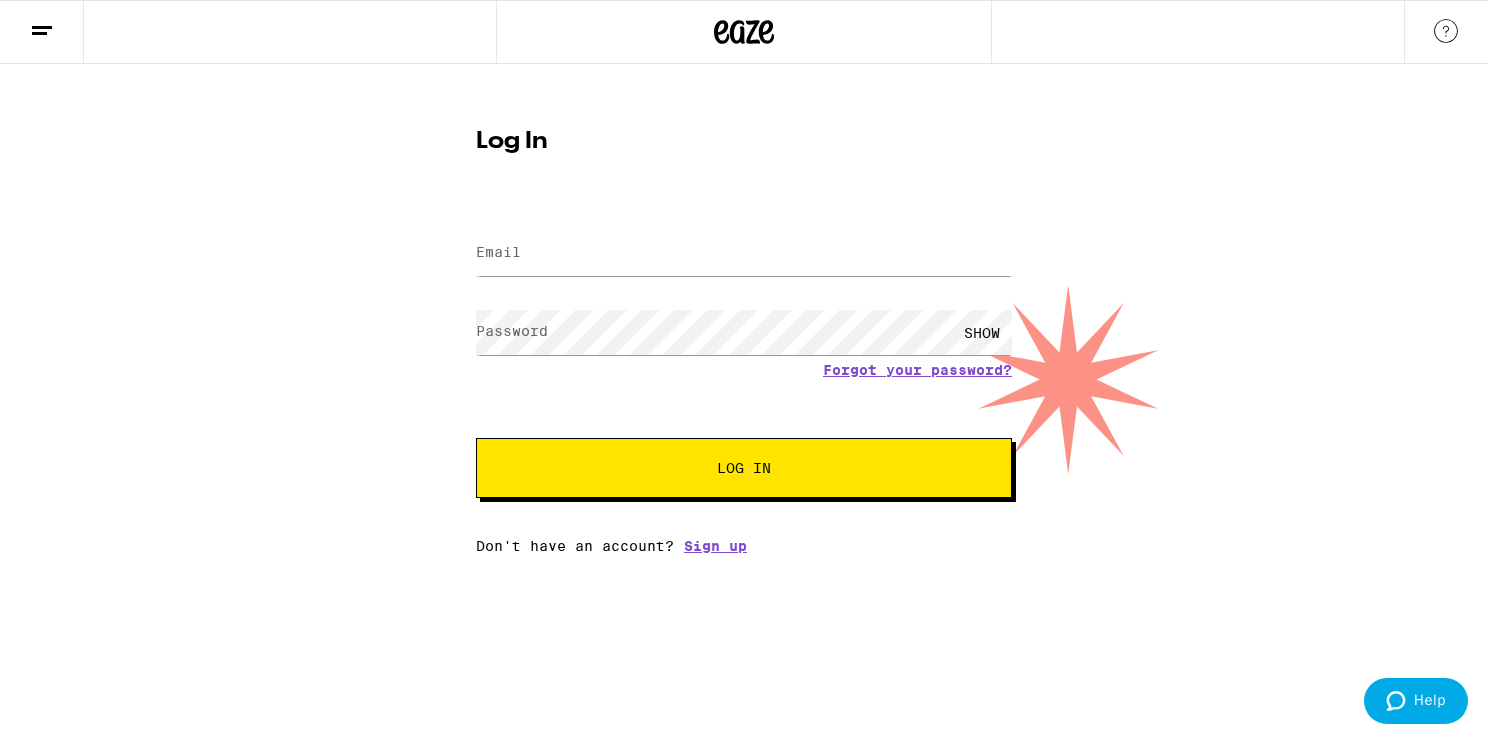 click on "Email" at bounding box center [498, 252] 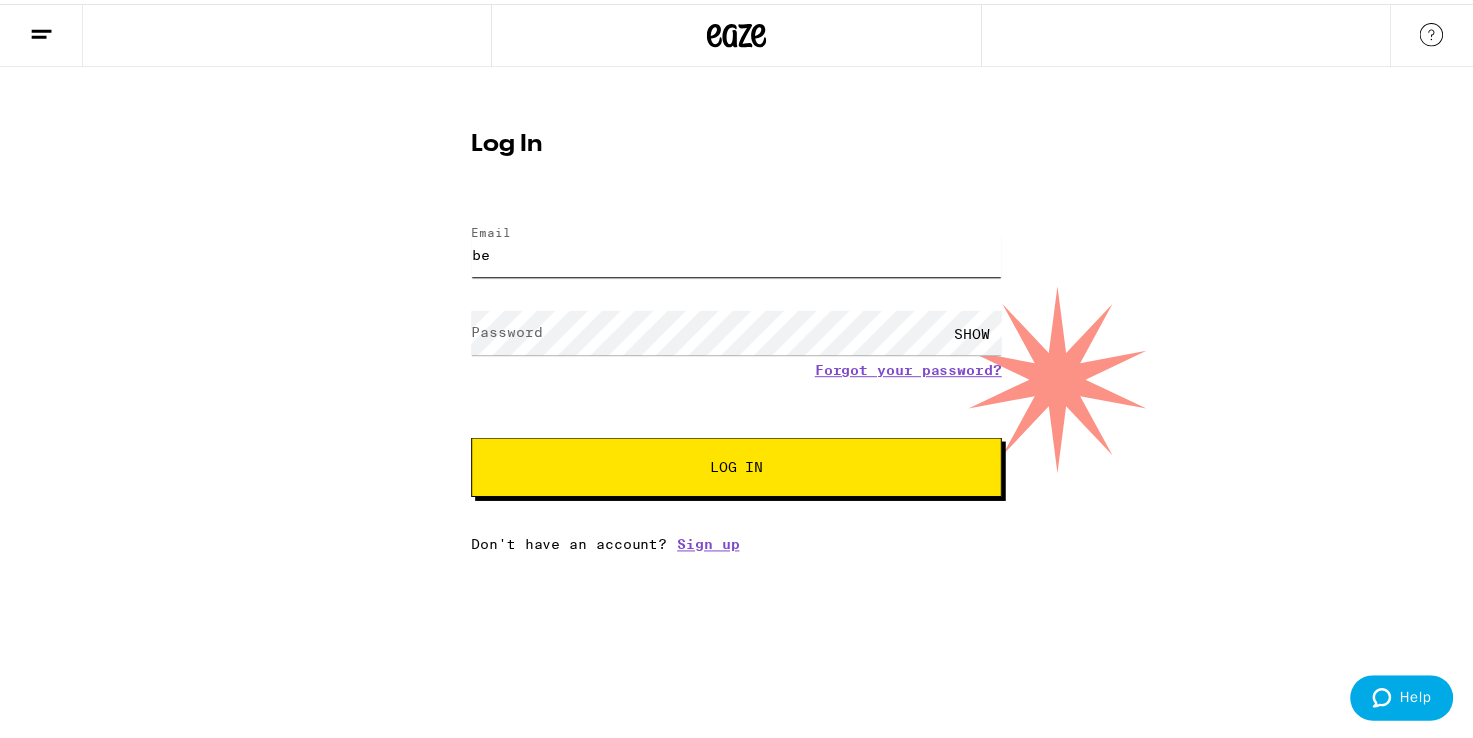 scroll, scrollTop: 0, scrollLeft: 0, axis: both 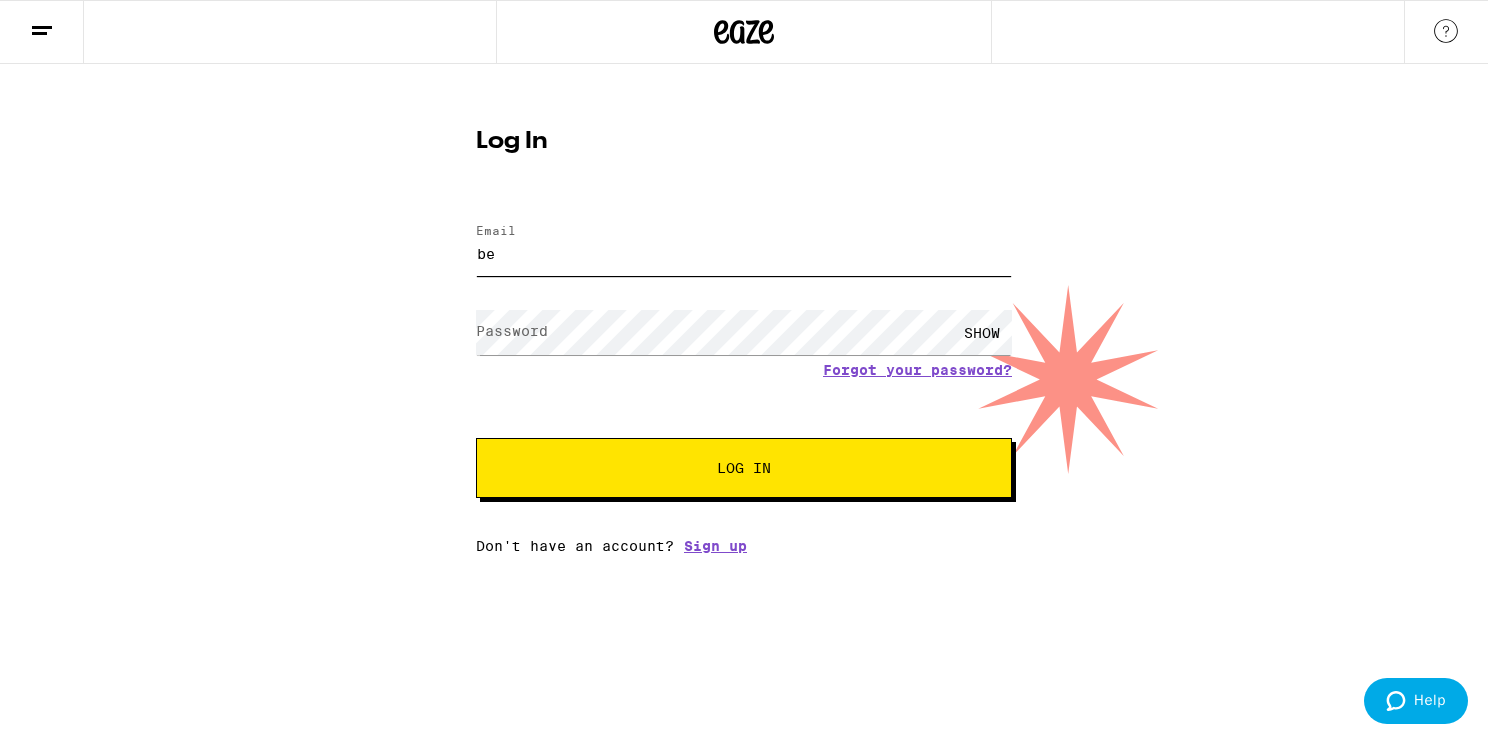 type on "[EMAIL]" 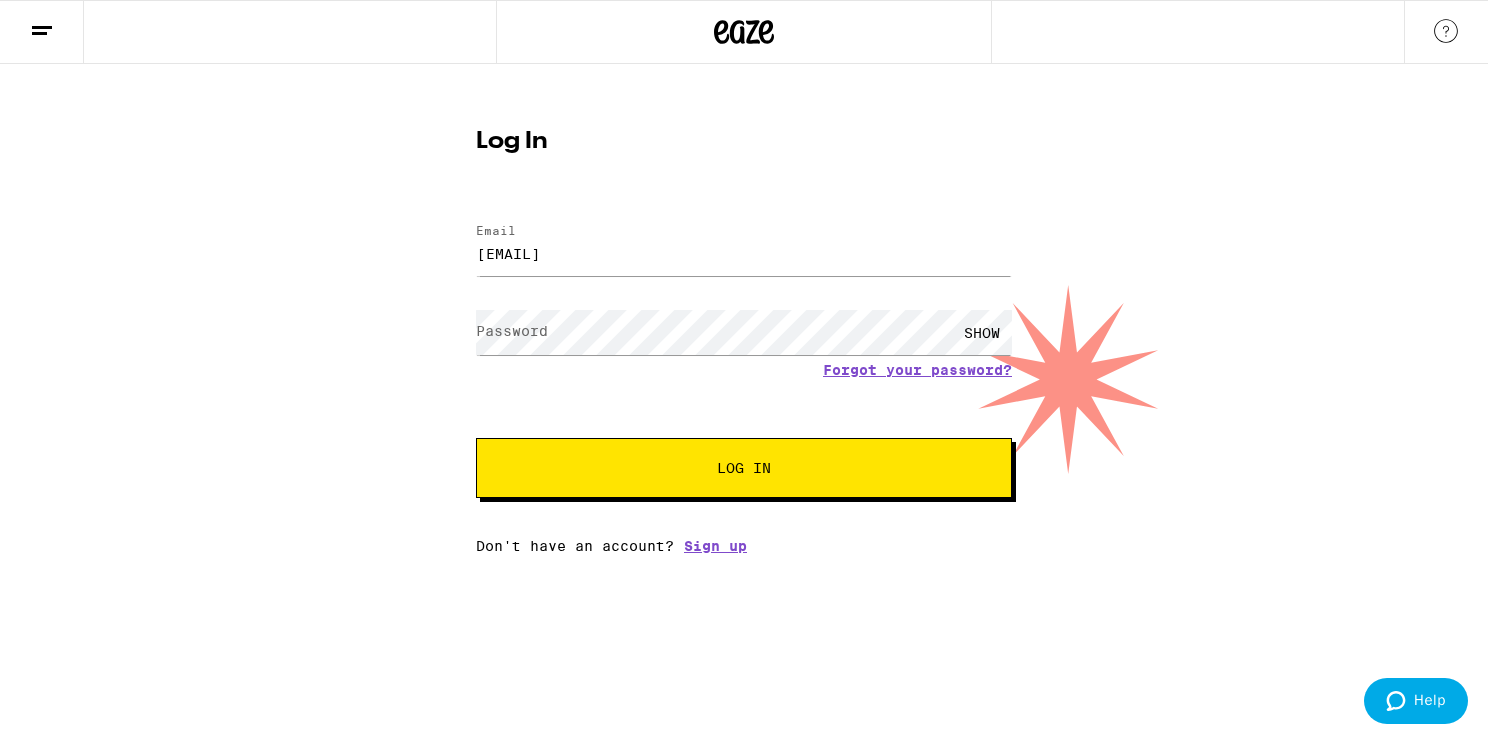 click on "Password SHOW" at bounding box center [744, 332] 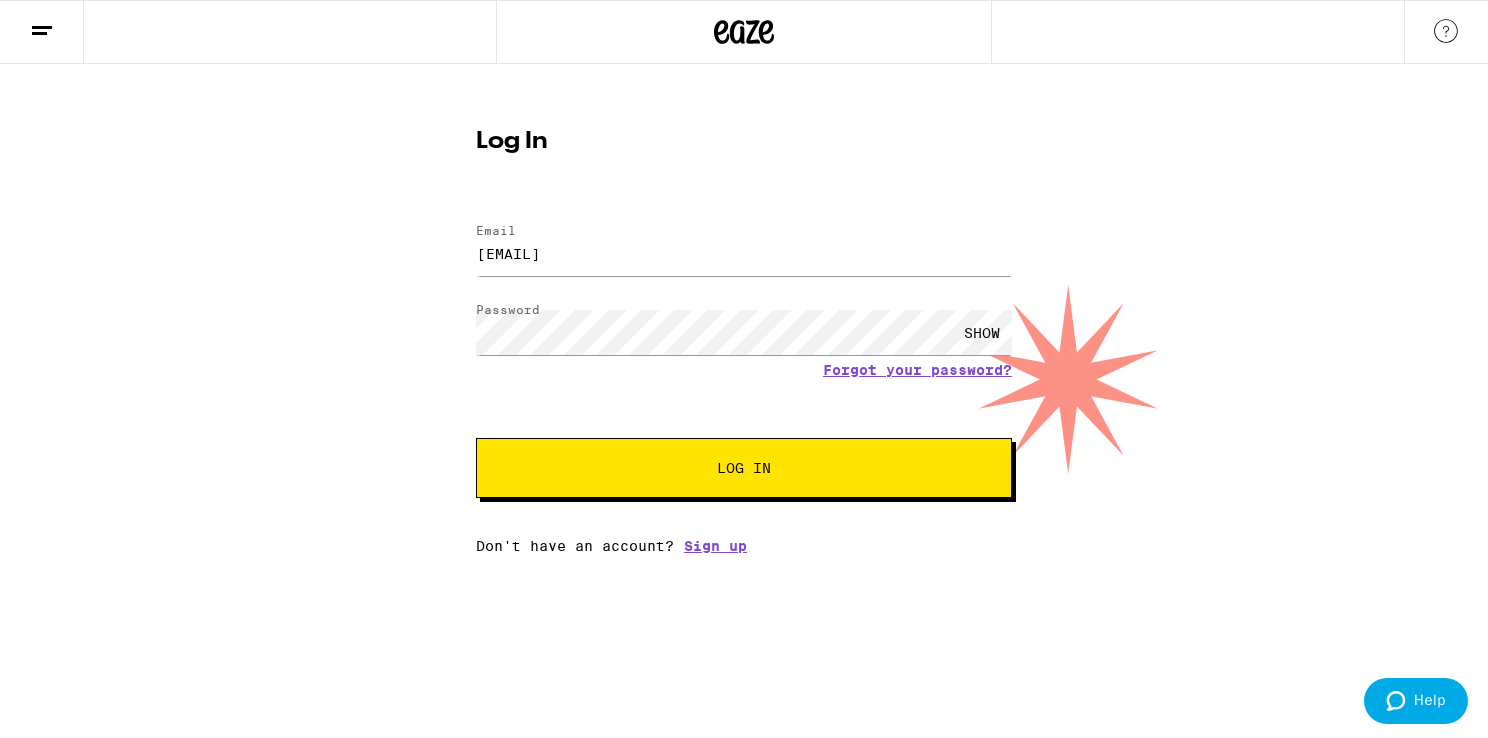click on "Log In" at bounding box center (744, 468) 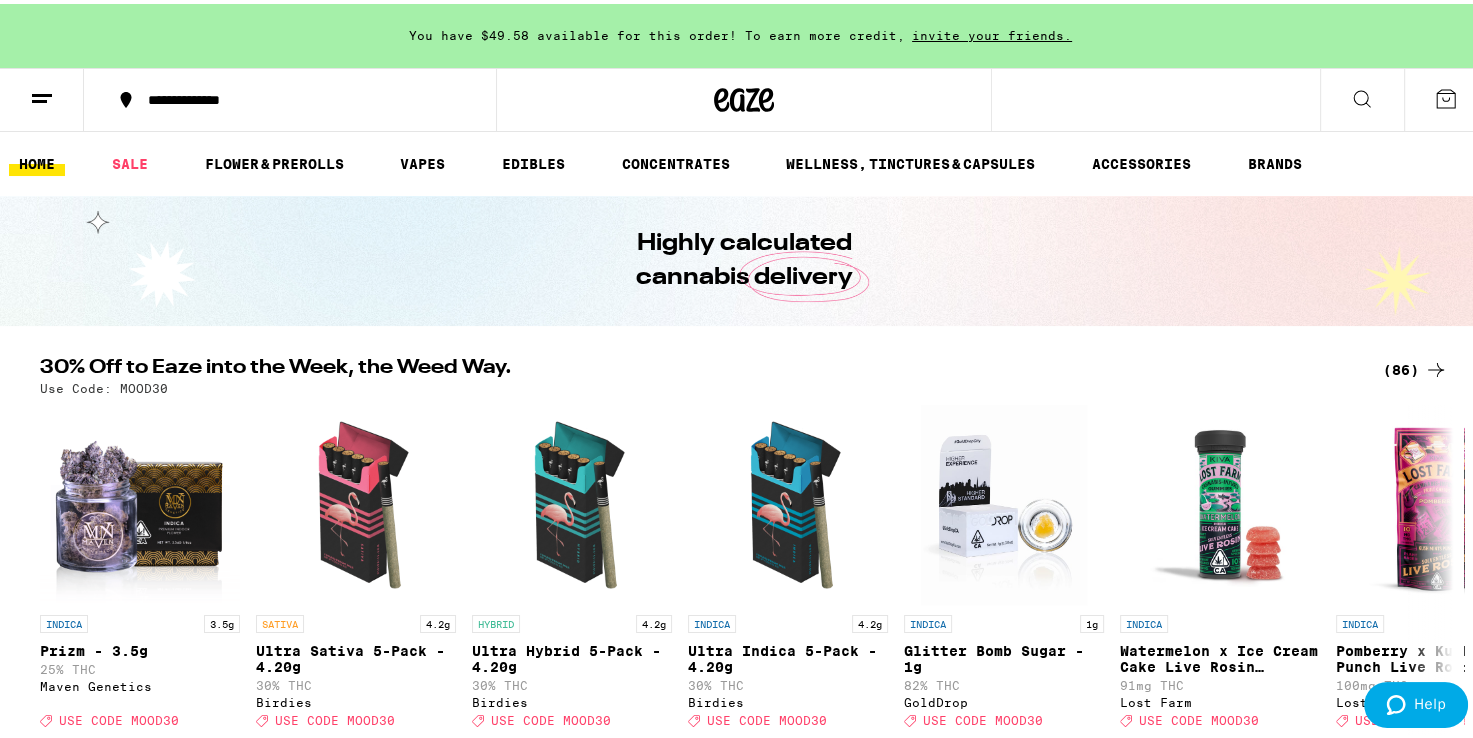 scroll, scrollTop: 0, scrollLeft: 0, axis: both 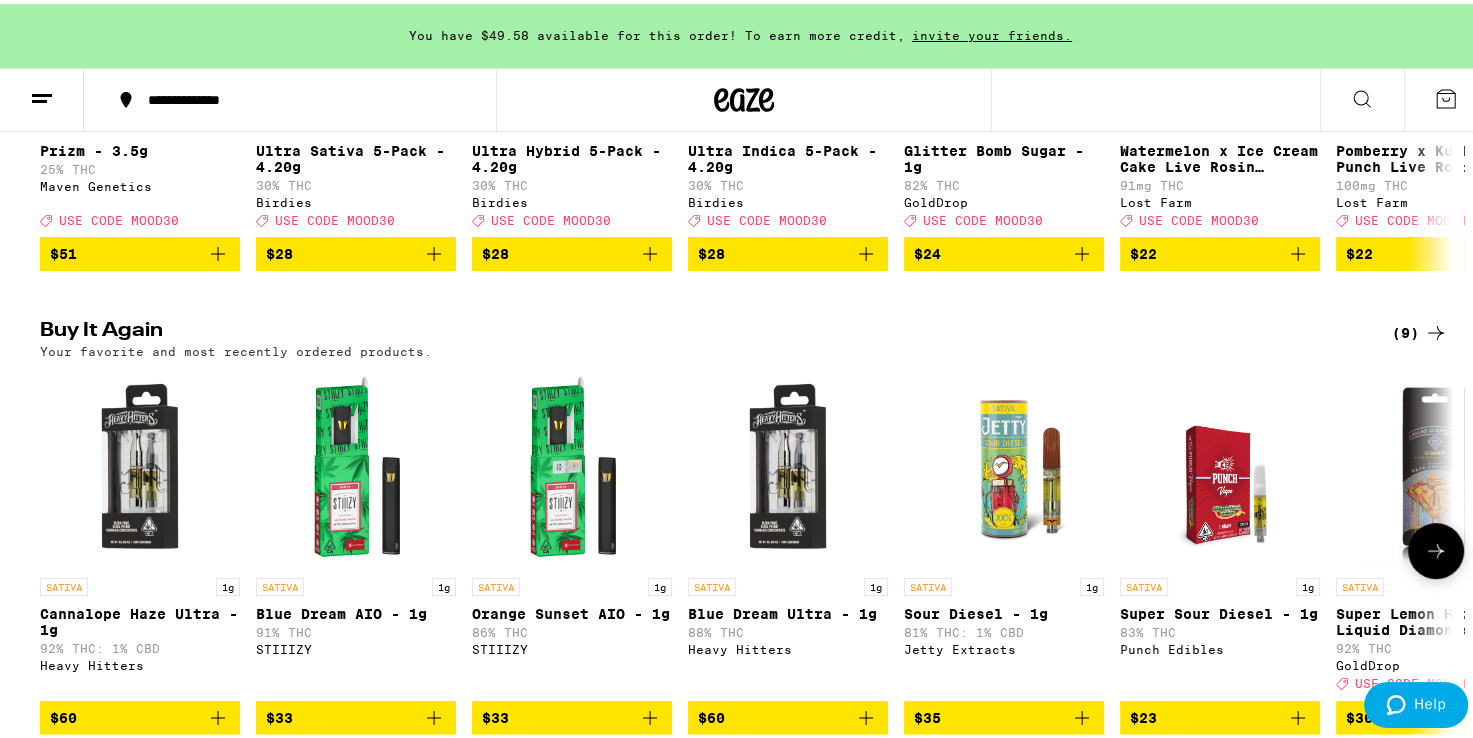 click at bounding box center [140, 464] 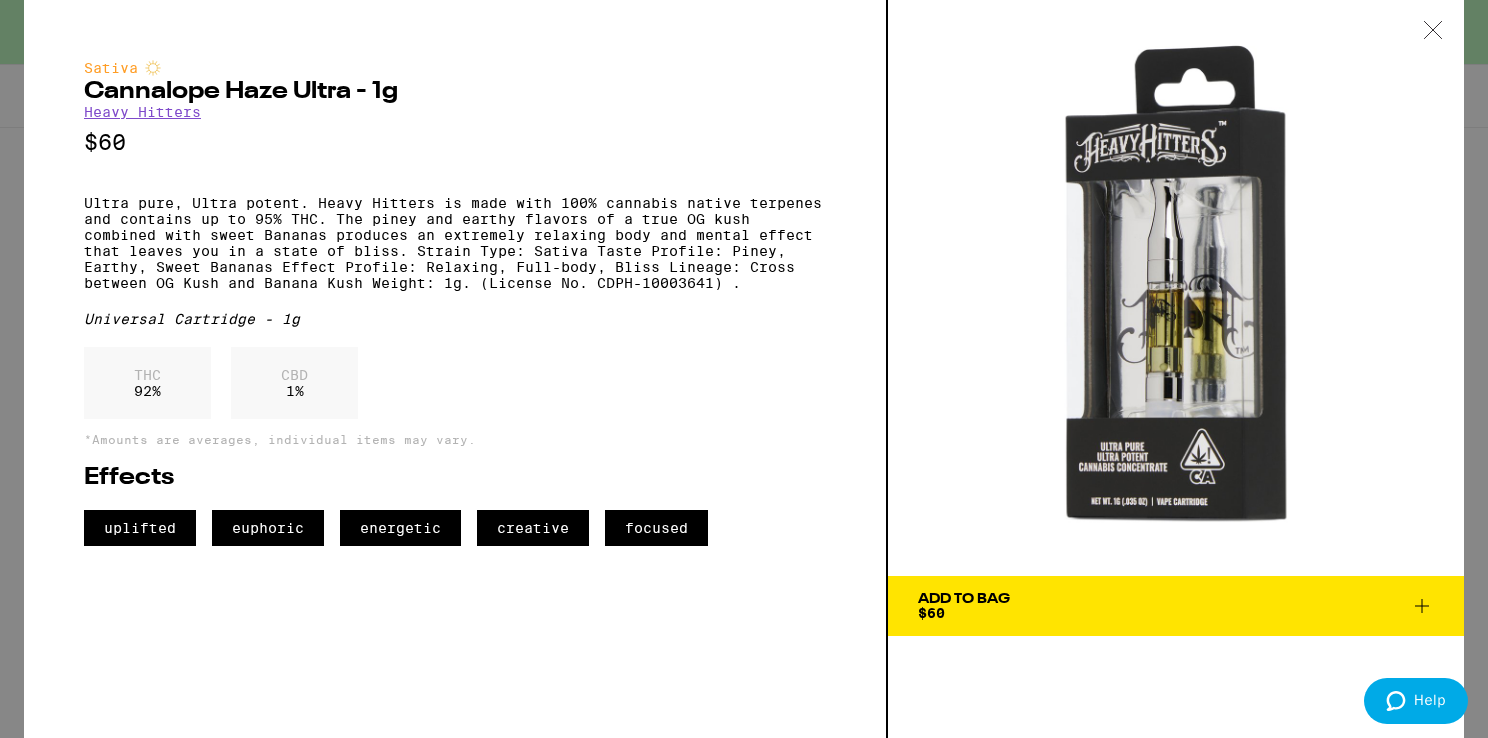 click on "Add To Bag" at bounding box center [964, 599] 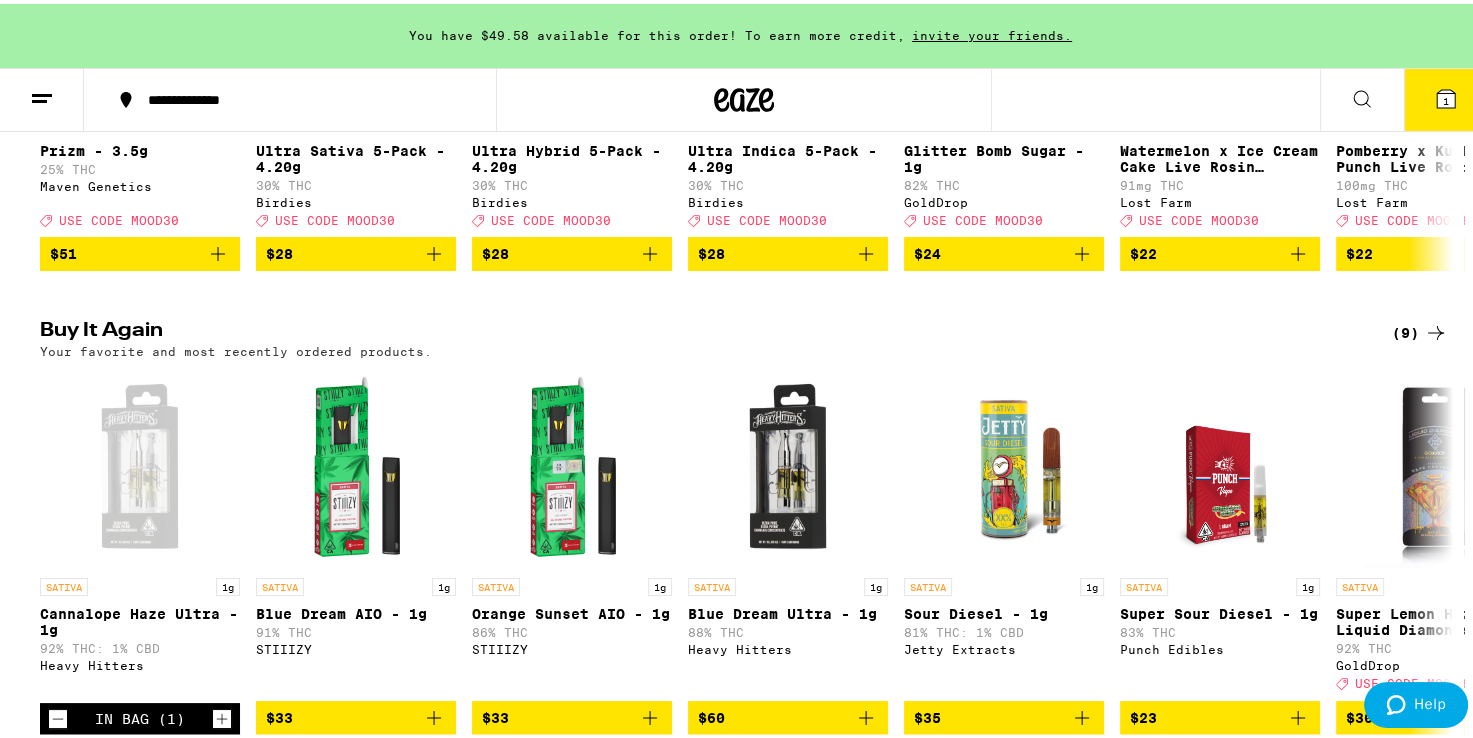 click on "SATIVA 1g Blue Dream AIO - 1g 91% THC STIIIZY" at bounding box center (356, 630) 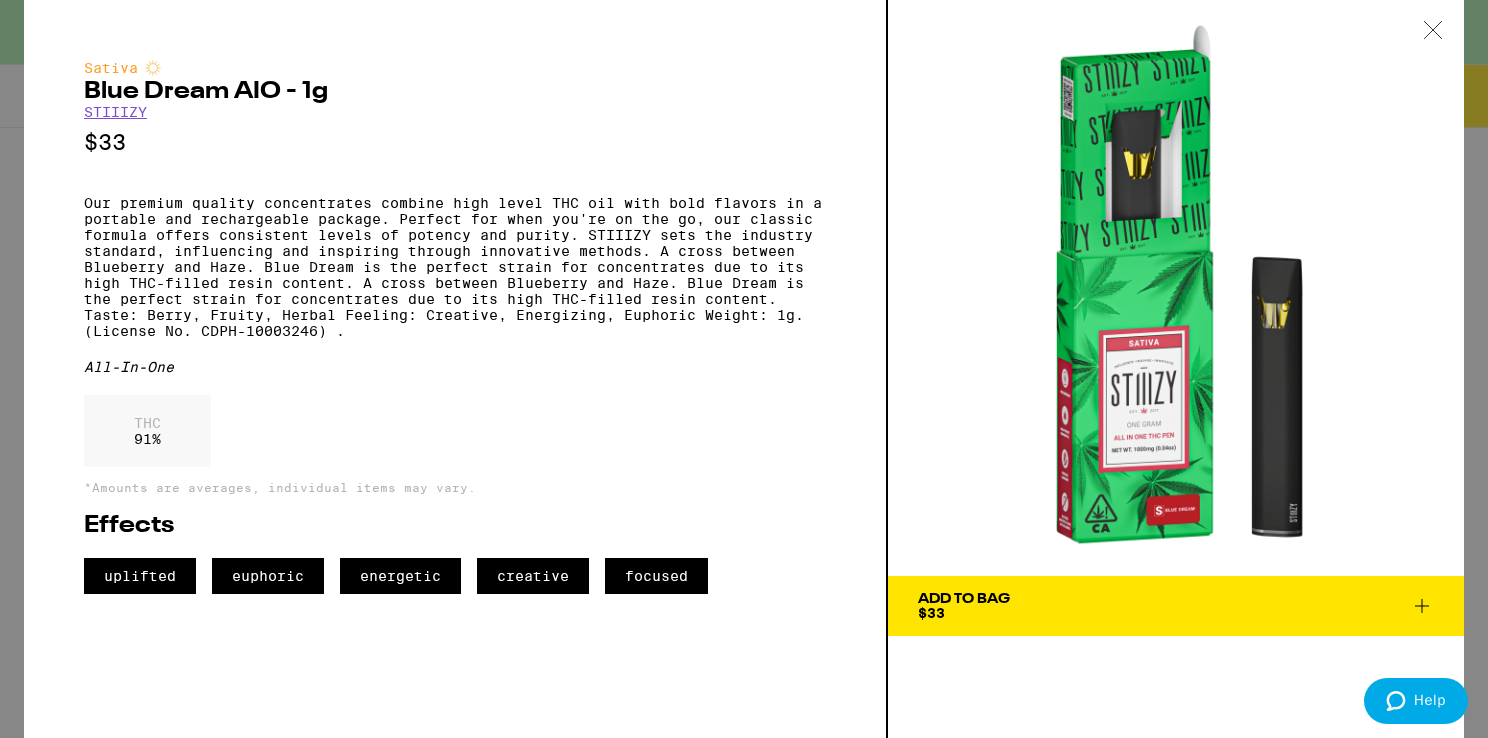 click on "Add To Bag $33" at bounding box center [1176, 606] 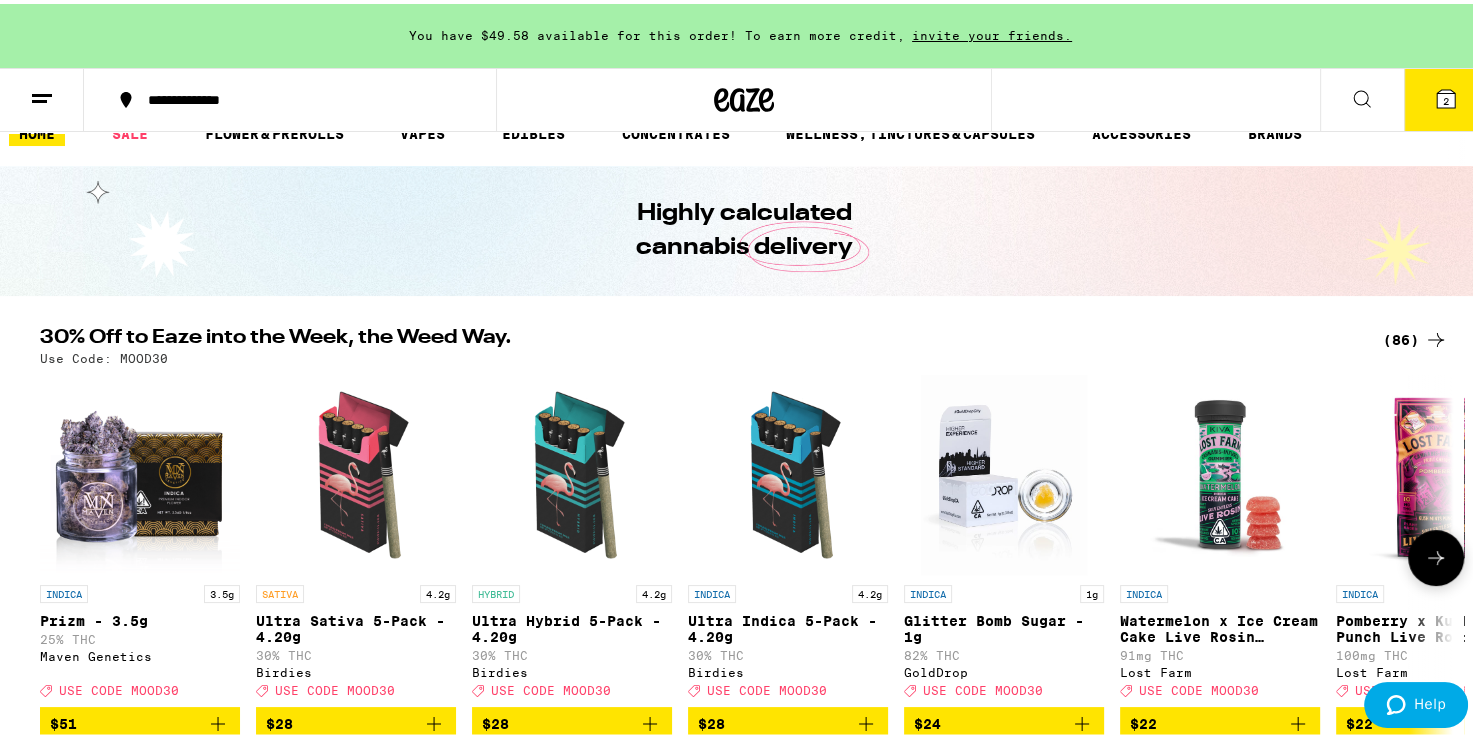 scroll, scrollTop: 0, scrollLeft: 0, axis: both 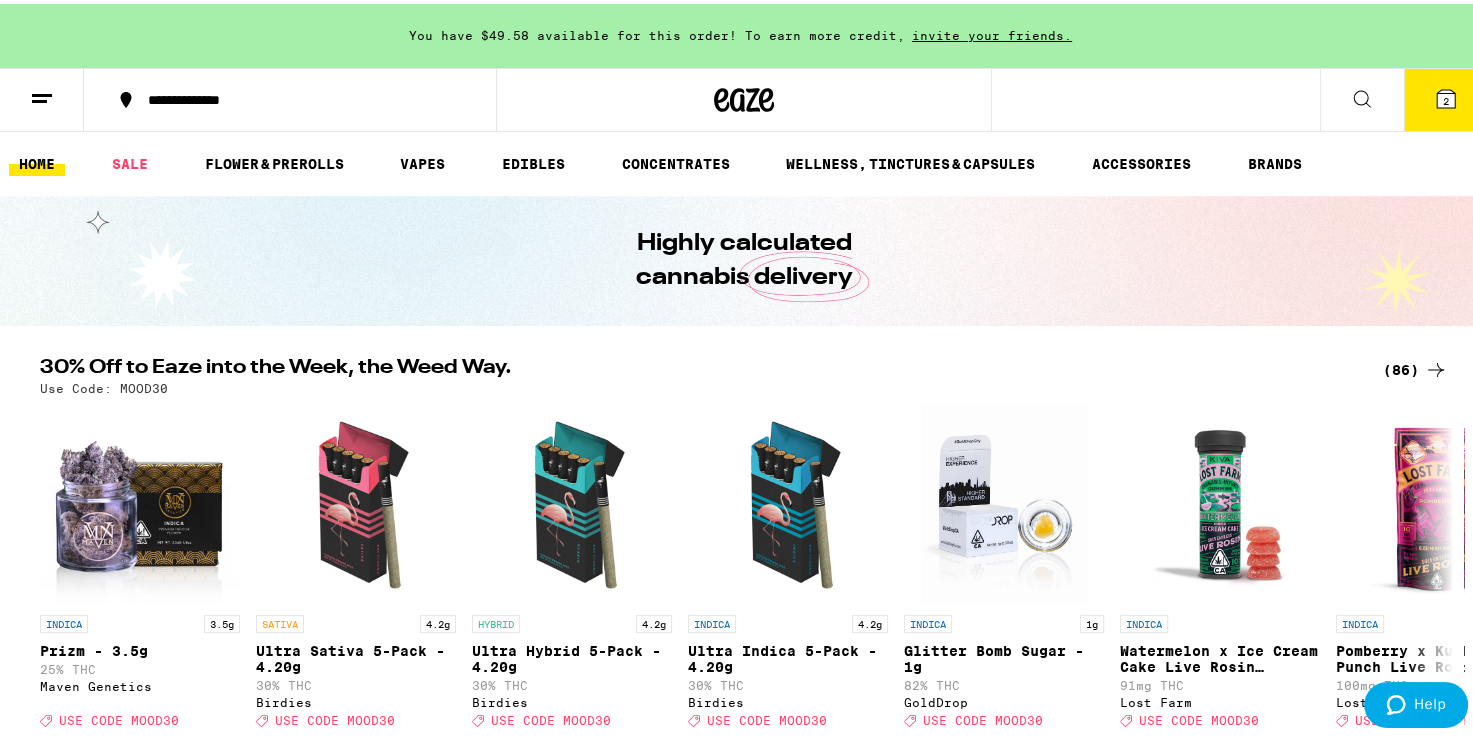 click 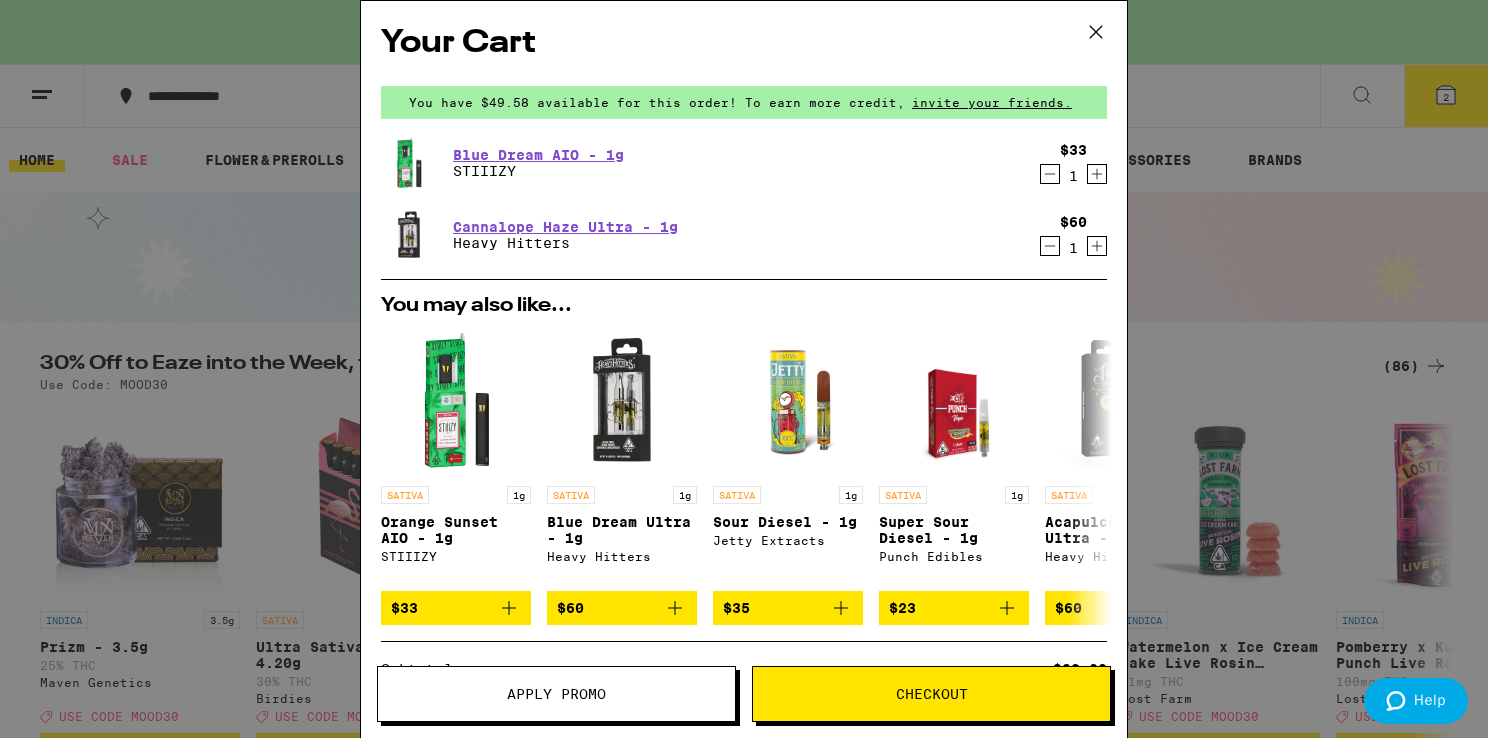 click on "Checkout" at bounding box center [931, 694] 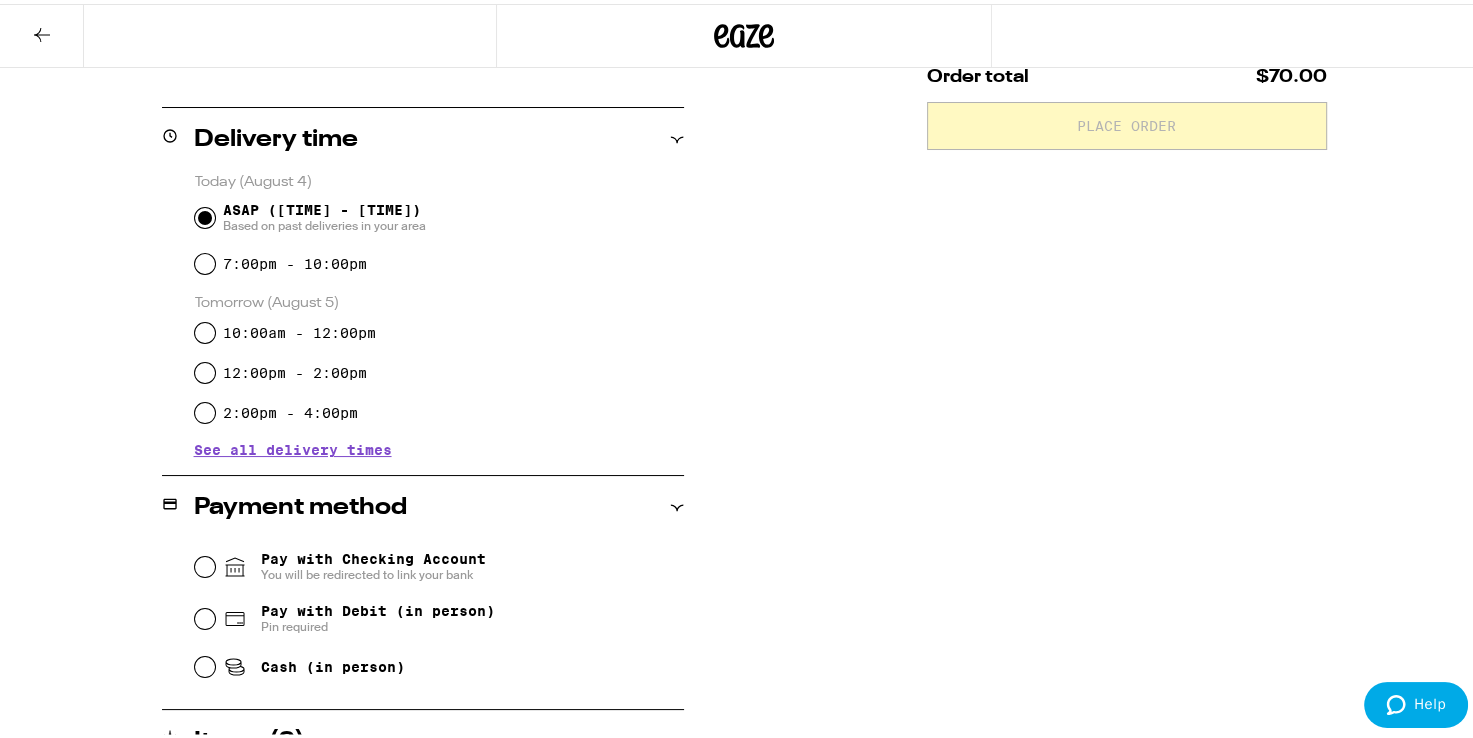 scroll, scrollTop: 500, scrollLeft: 0, axis: vertical 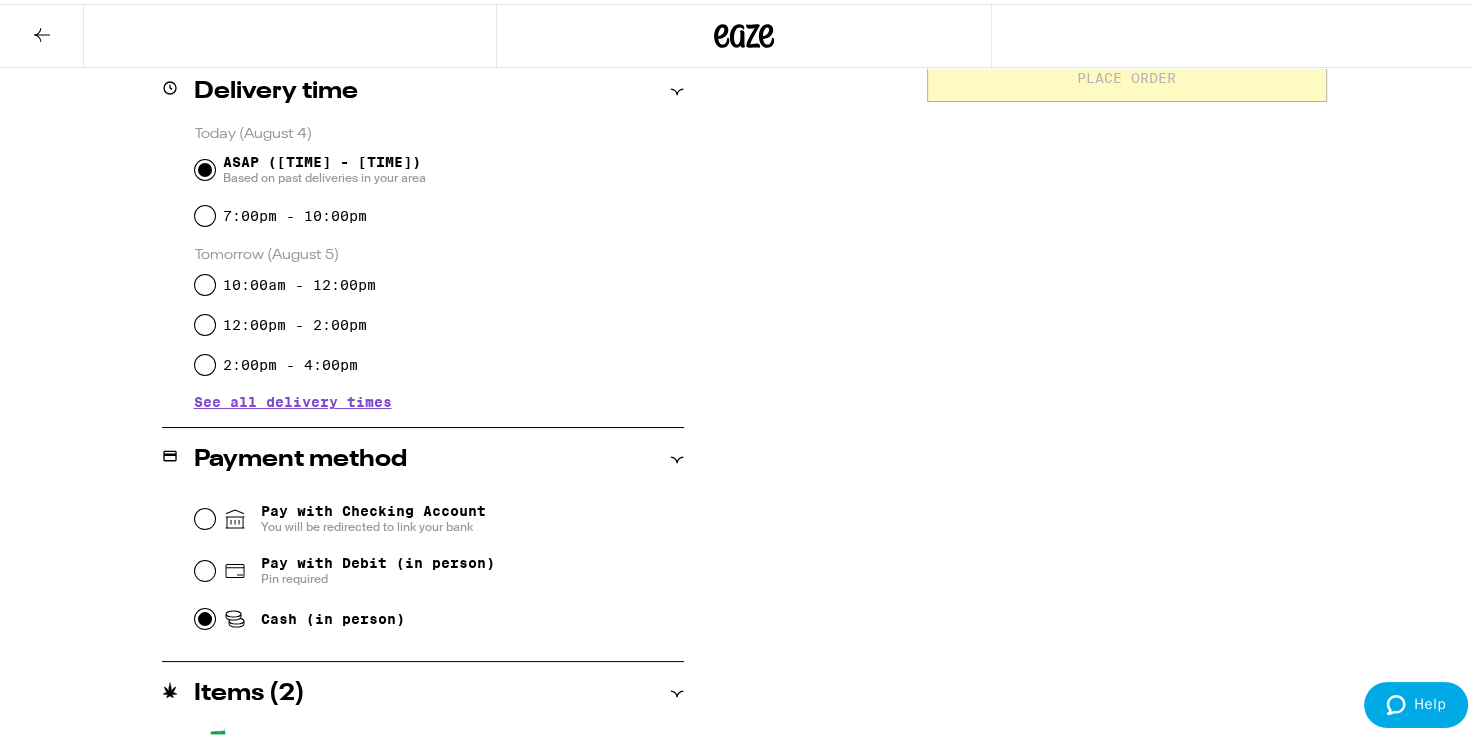 click on "Cash (in person)" at bounding box center [205, 615] 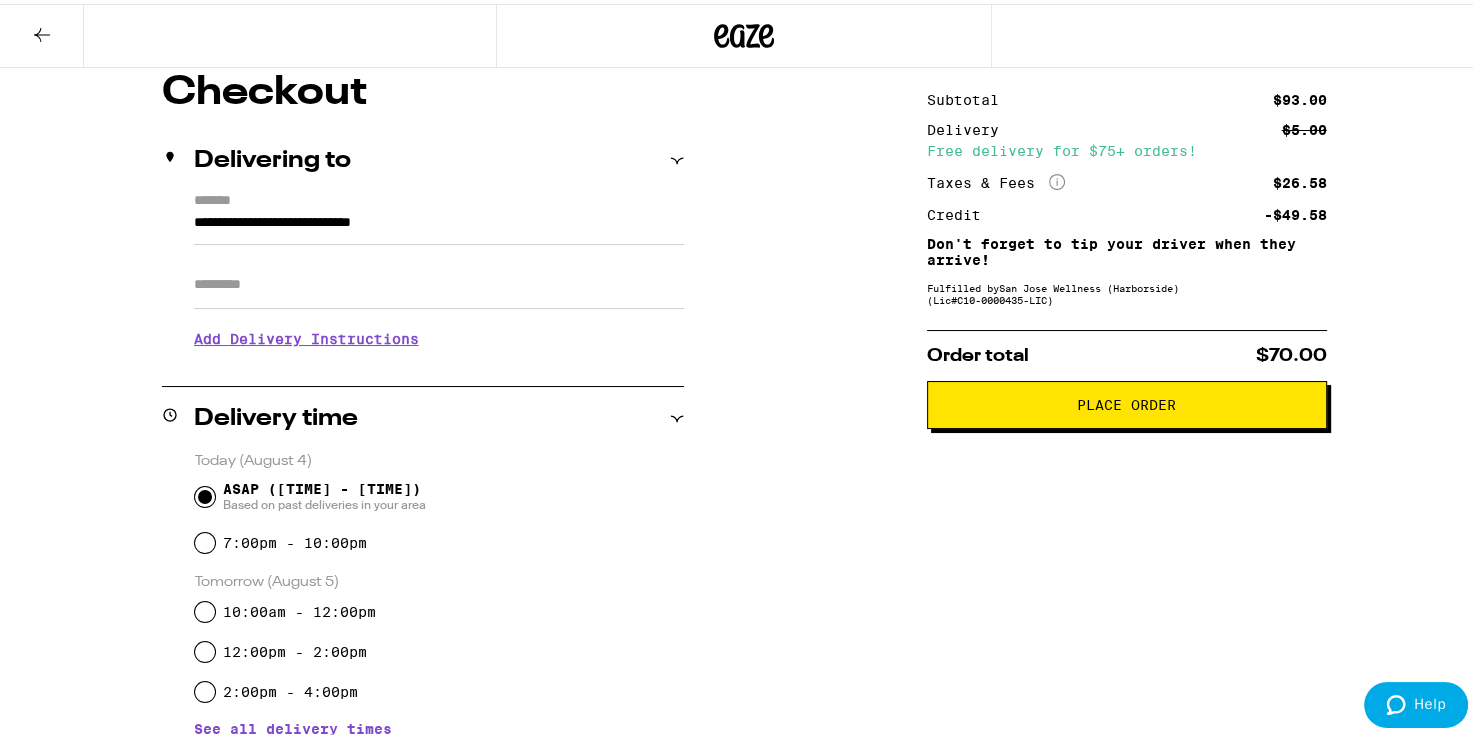 scroll, scrollTop: 28, scrollLeft: 0, axis: vertical 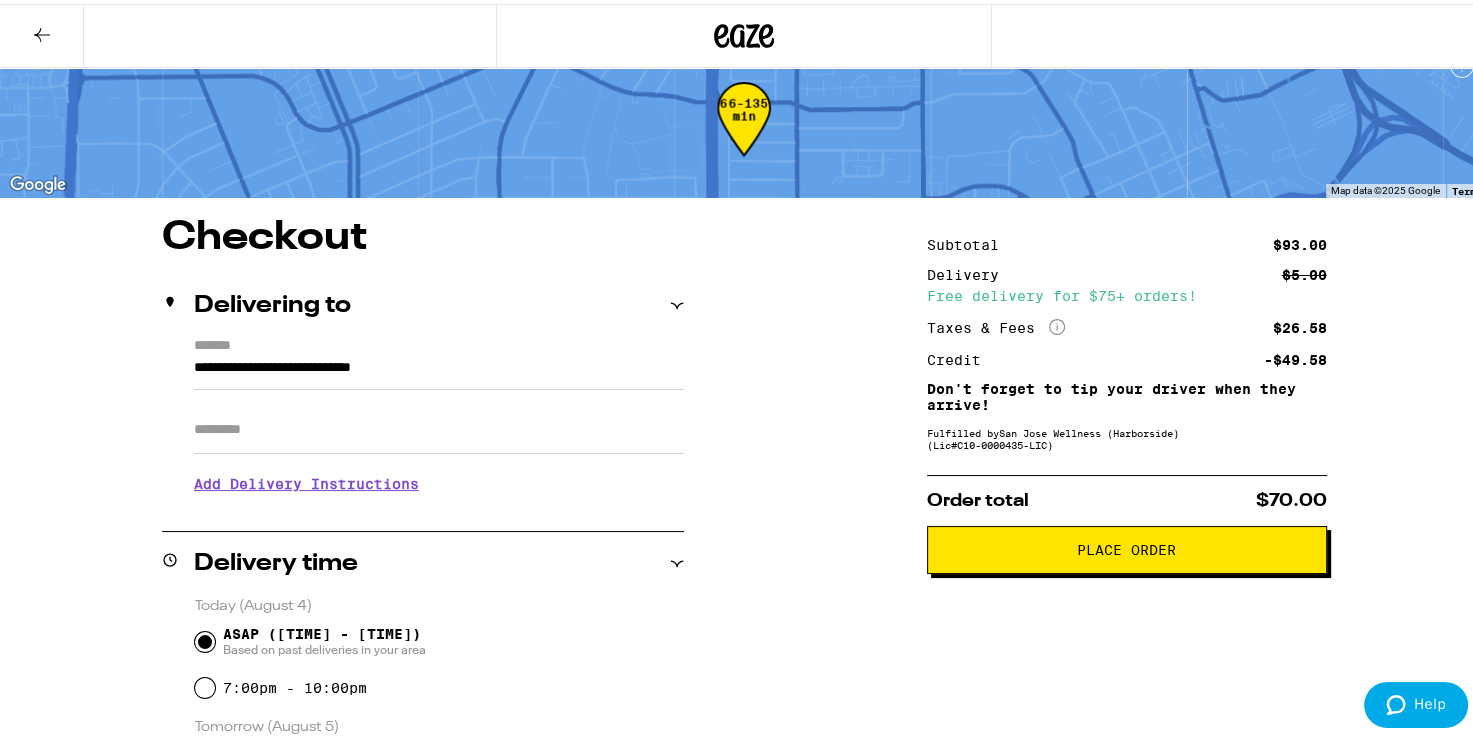 click on "Place Order" at bounding box center (1126, 546) 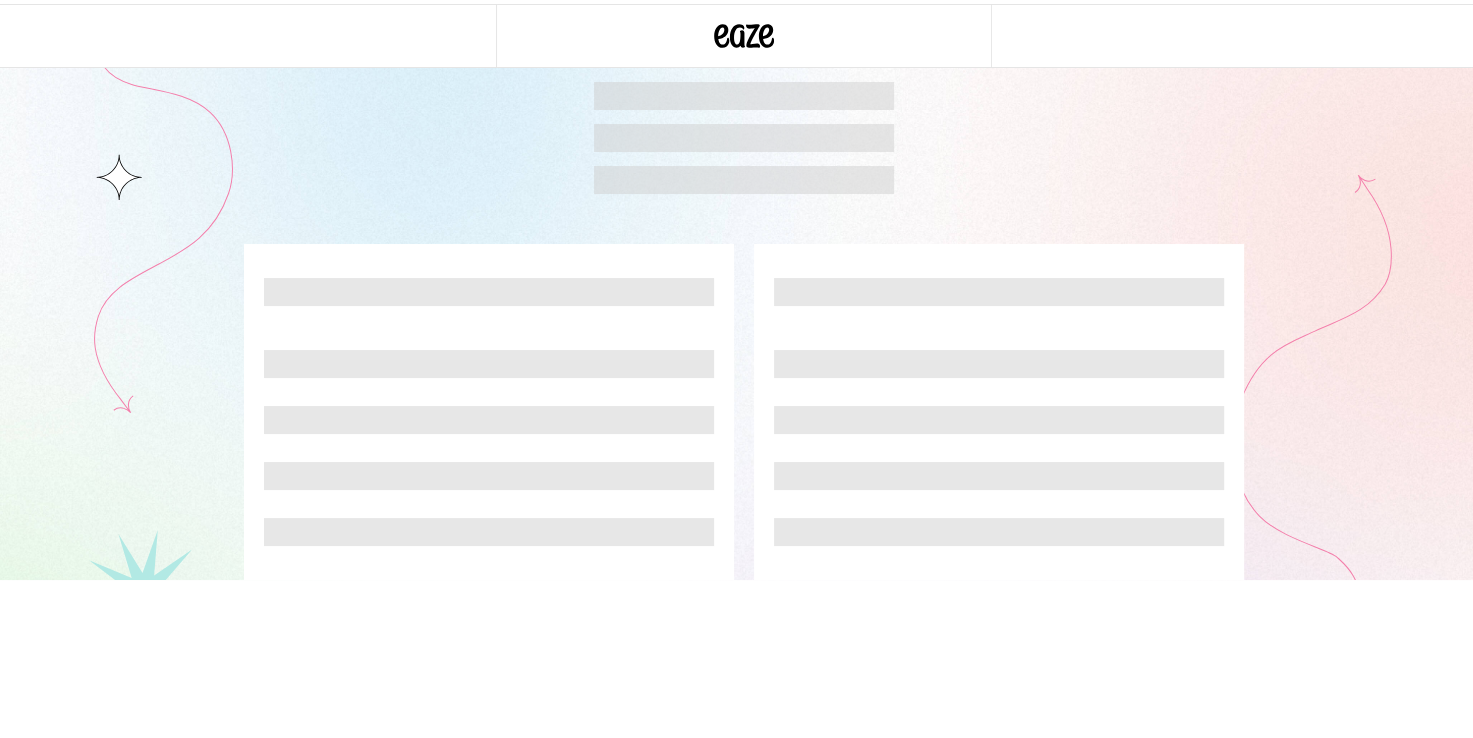 scroll, scrollTop: 0, scrollLeft: 0, axis: both 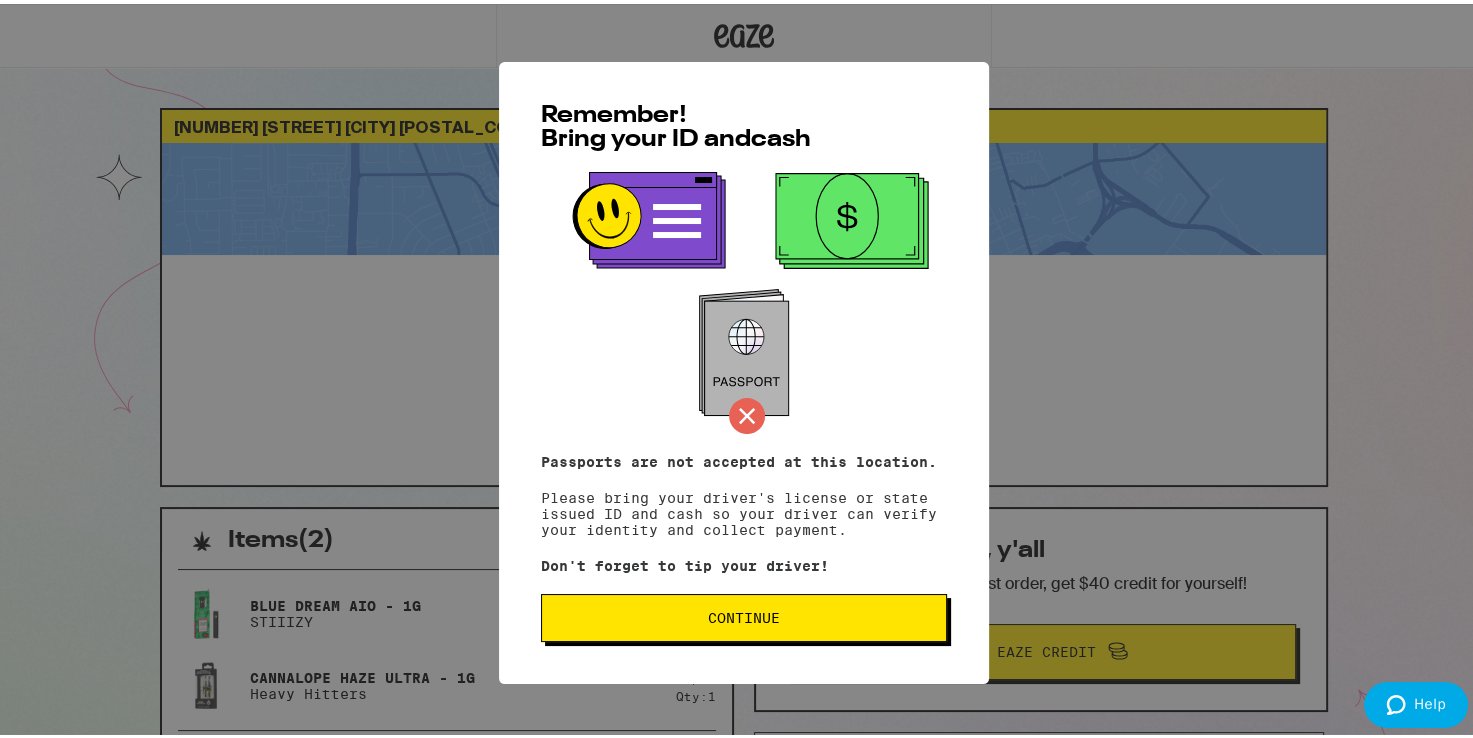 click on "Continue" at bounding box center (744, 614) 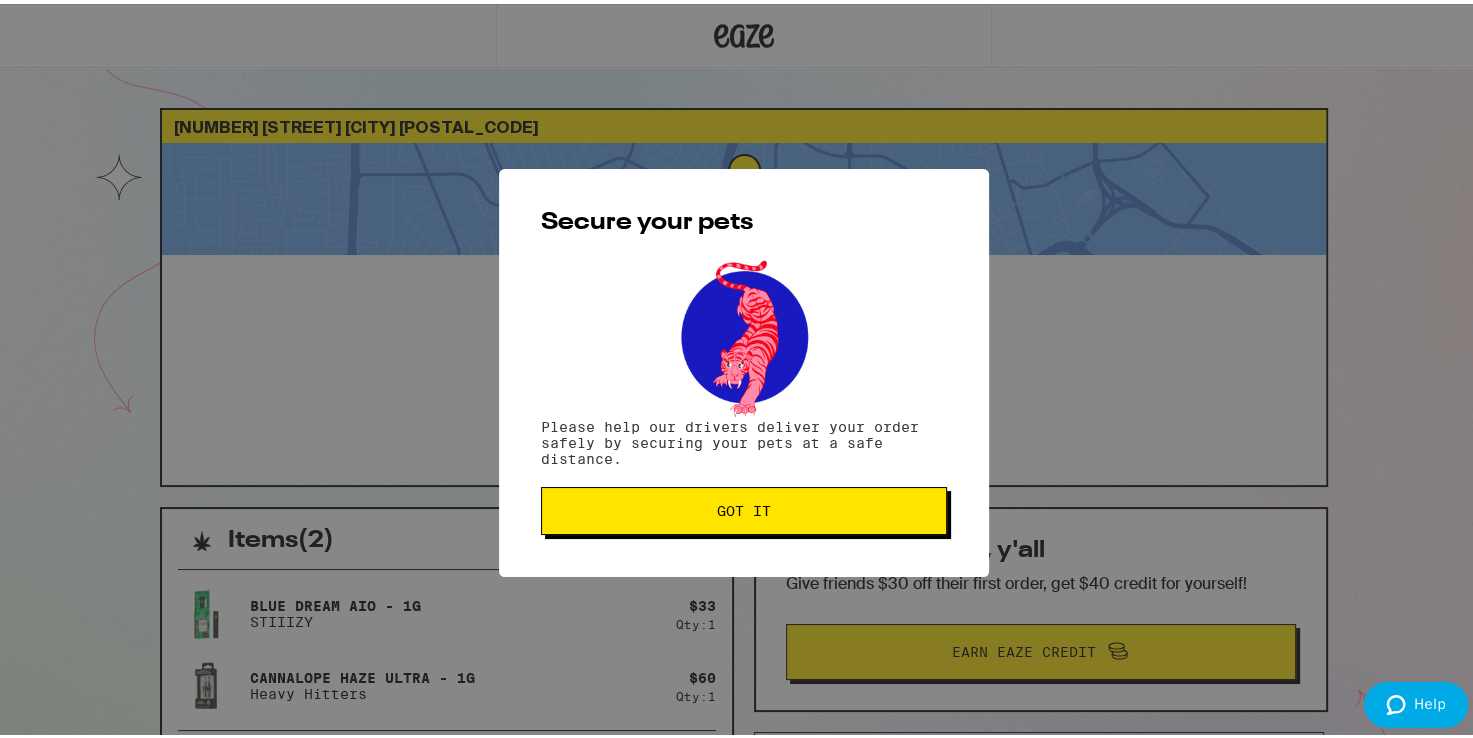 click on "Got it" at bounding box center (744, 507) 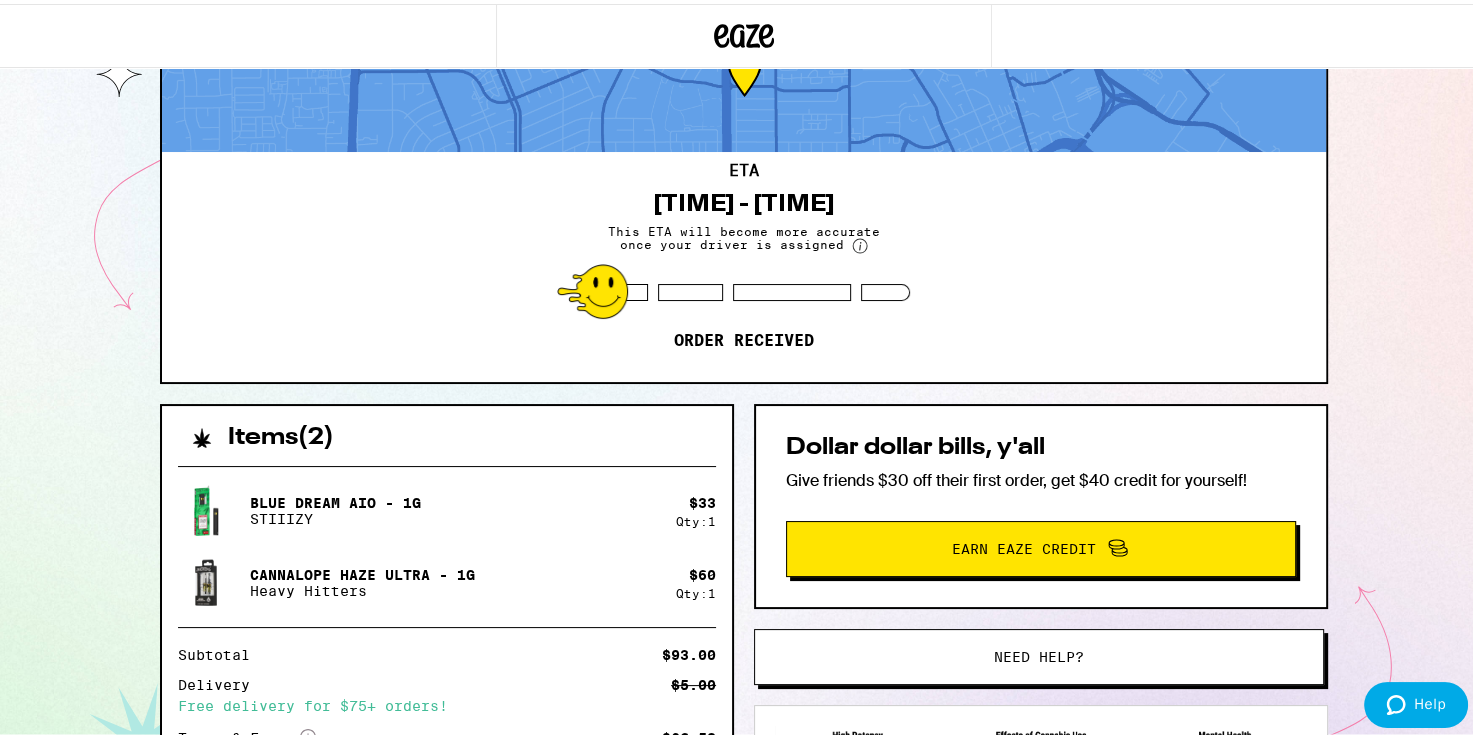 scroll, scrollTop: 0, scrollLeft: 0, axis: both 